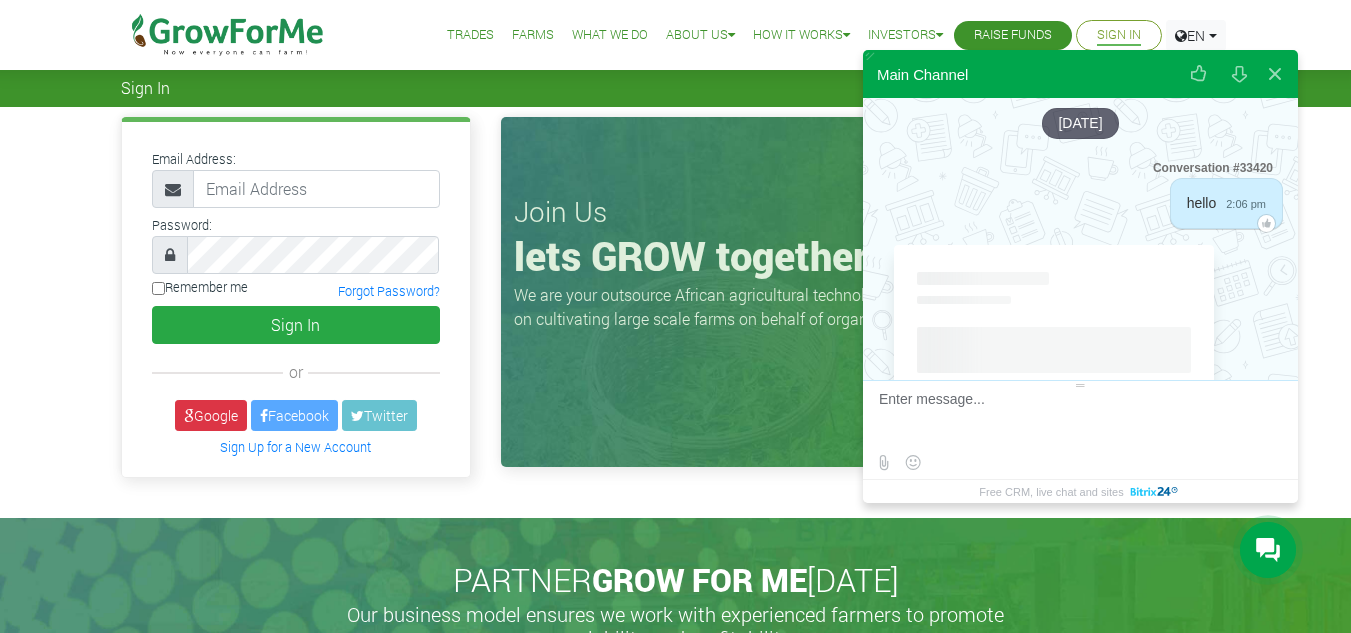 scroll, scrollTop: 0, scrollLeft: 0, axis: both 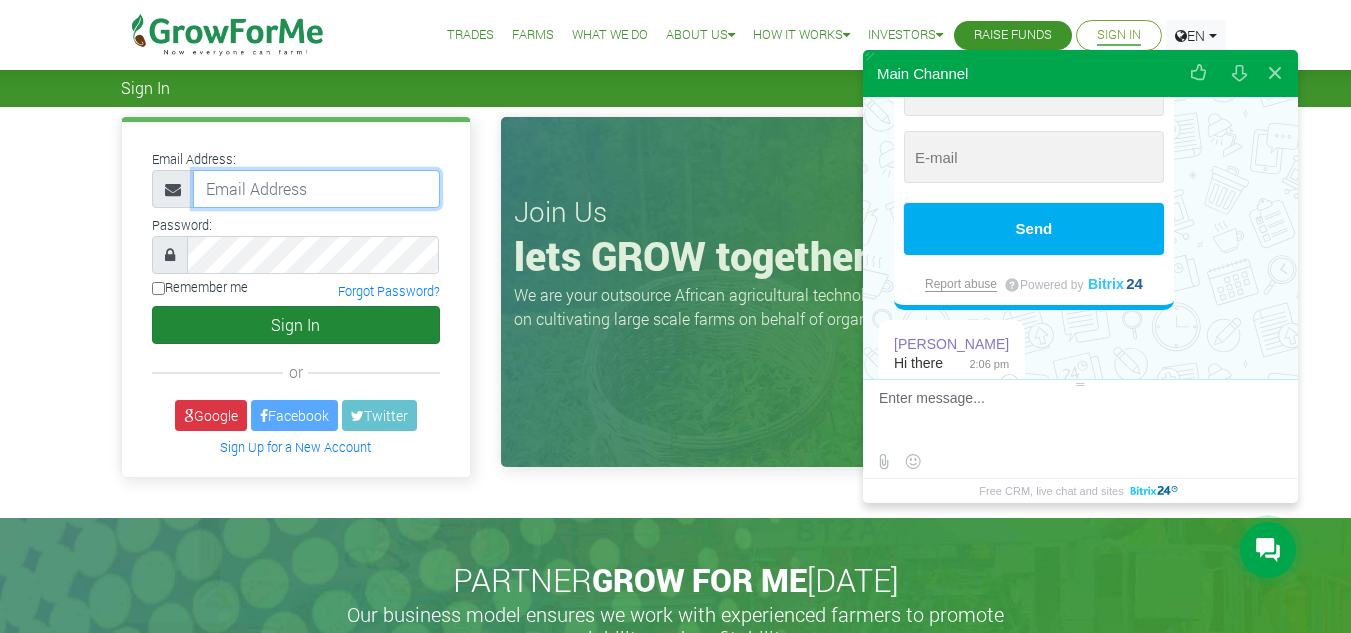 type on "frimpongwendy4@gmail.com" 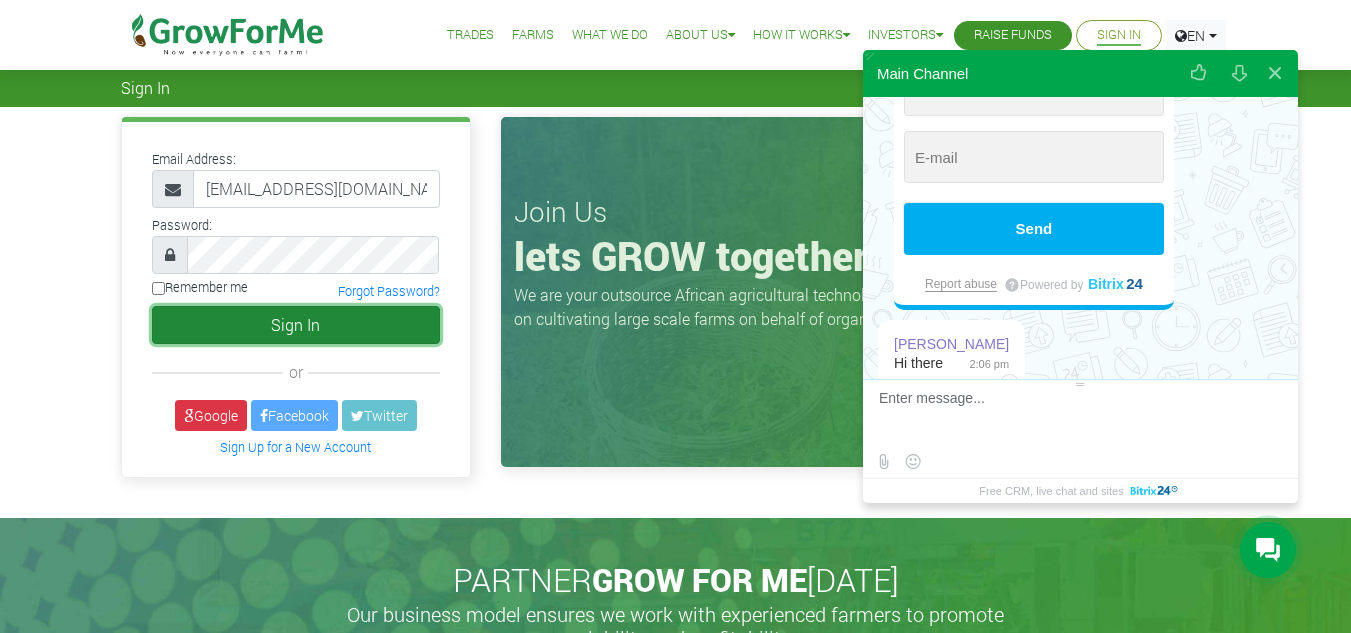 click on "Sign In" at bounding box center (296, 325) 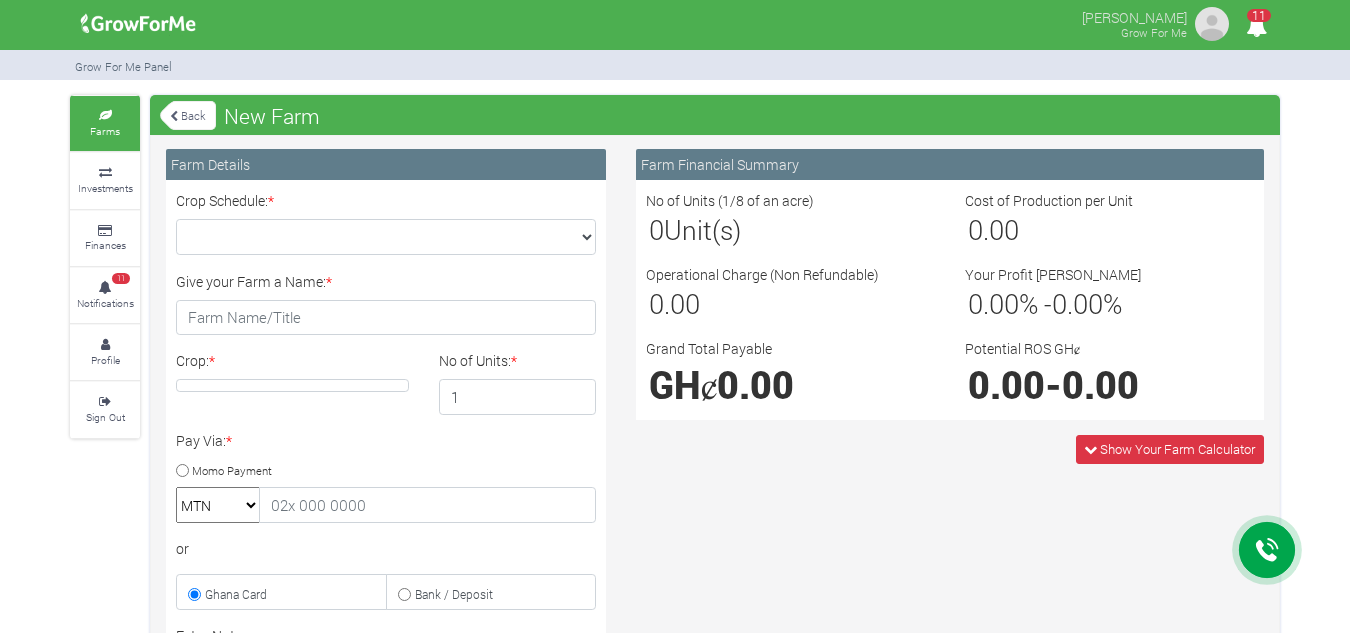 scroll, scrollTop: 0, scrollLeft: 0, axis: both 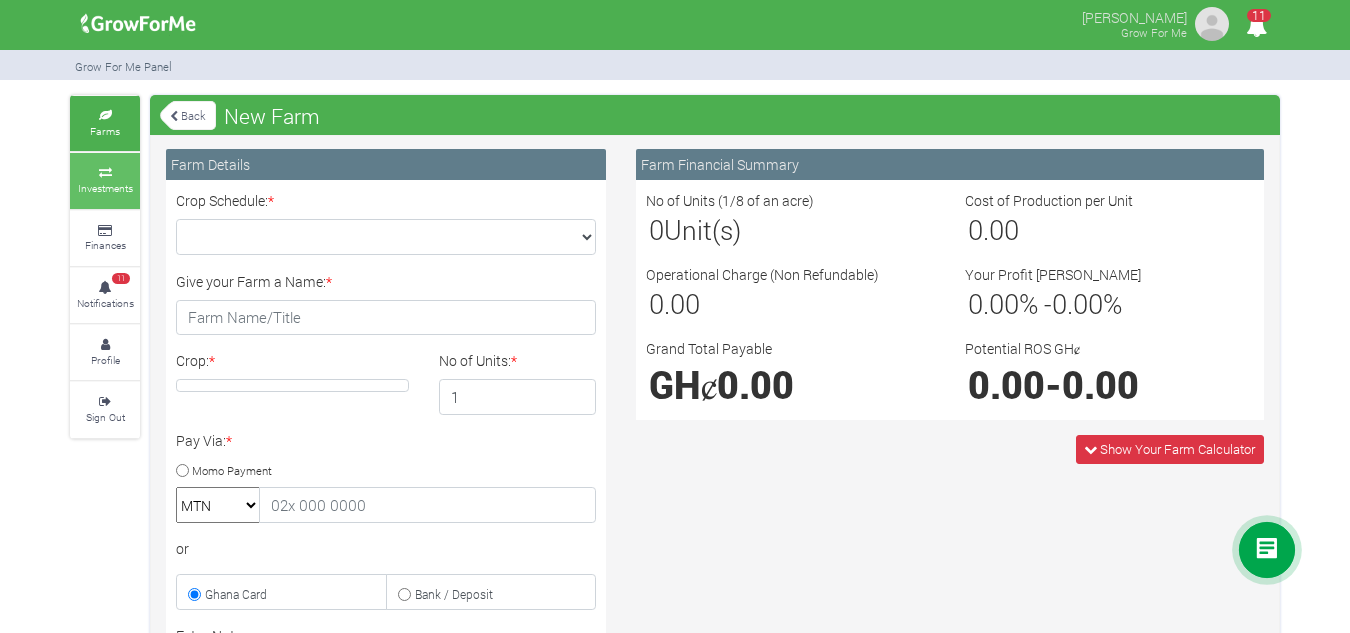 click on "Investments" at bounding box center (105, 188) 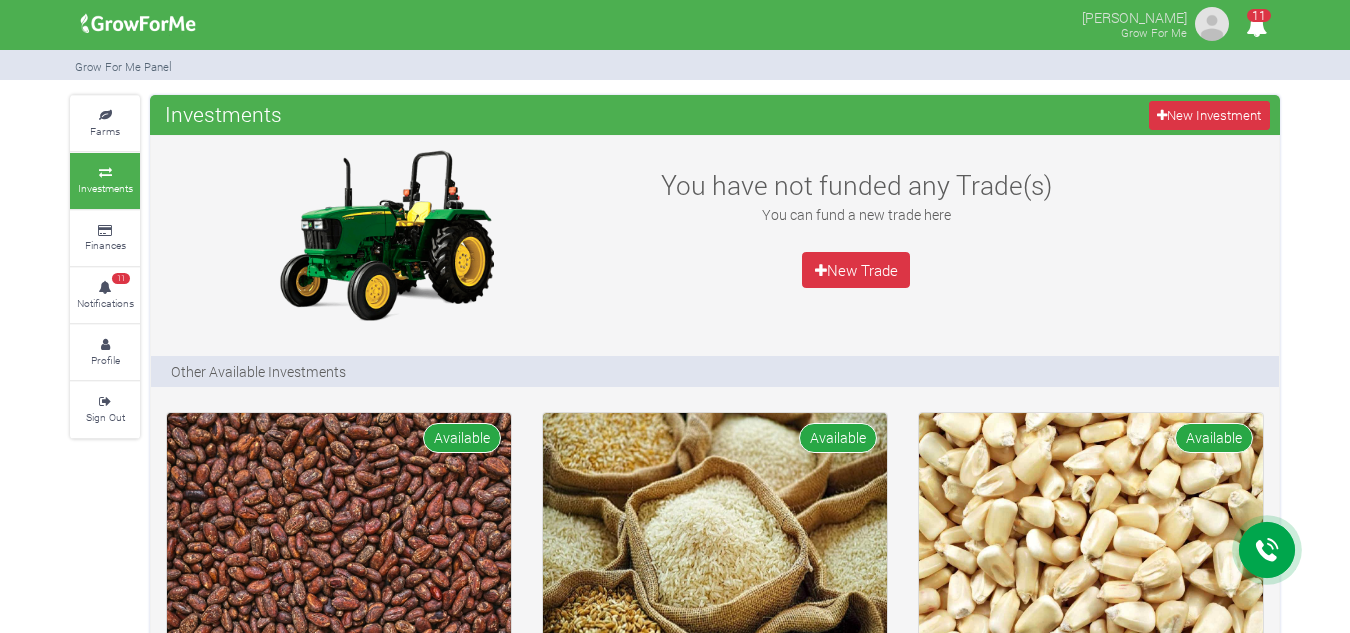 scroll, scrollTop: 0, scrollLeft: 0, axis: both 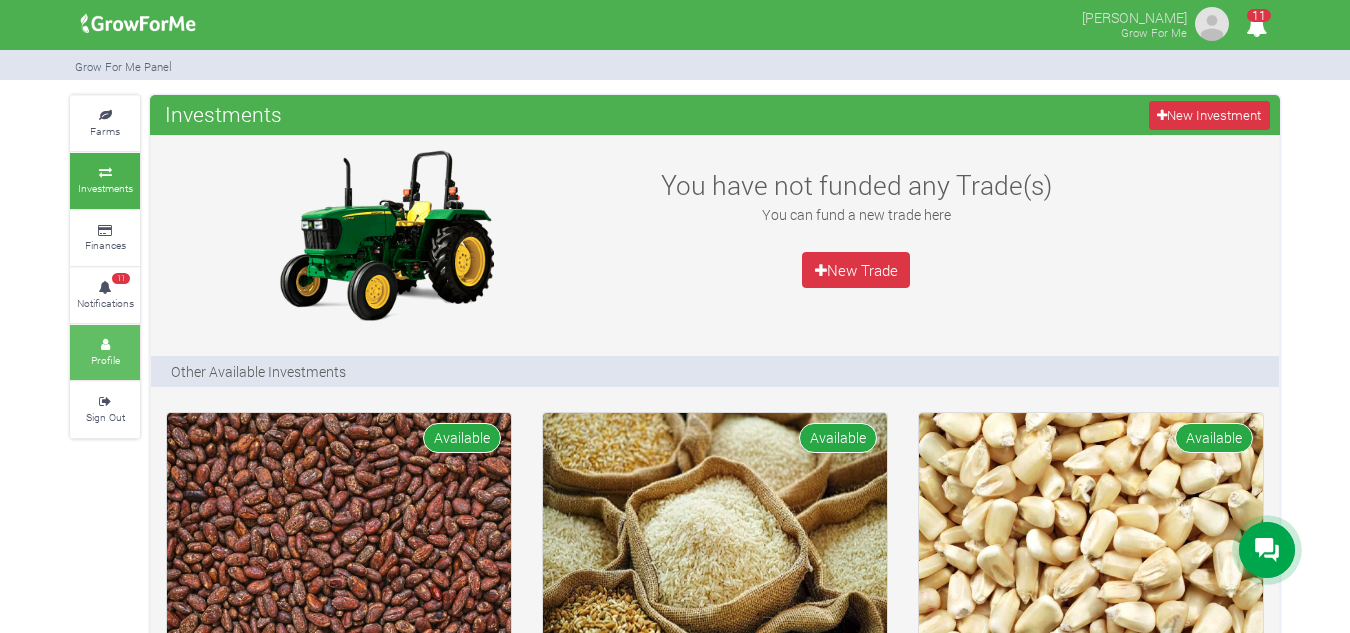 click on "Profile" at bounding box center [105, 352] 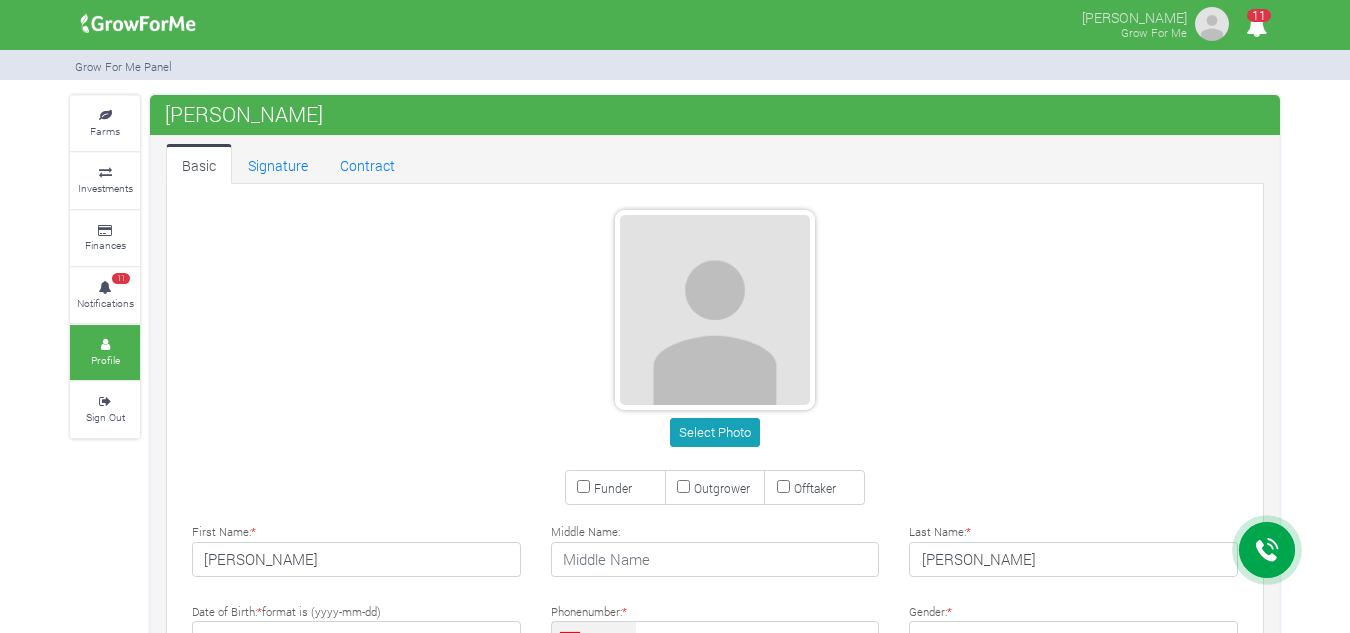 click on "Main Channel
Callback
Feedback Form
+12059526298
Open Channel
Contact us on WhatsApp
wendy frimpong
11   Farms" at bounding box center [675, 316] 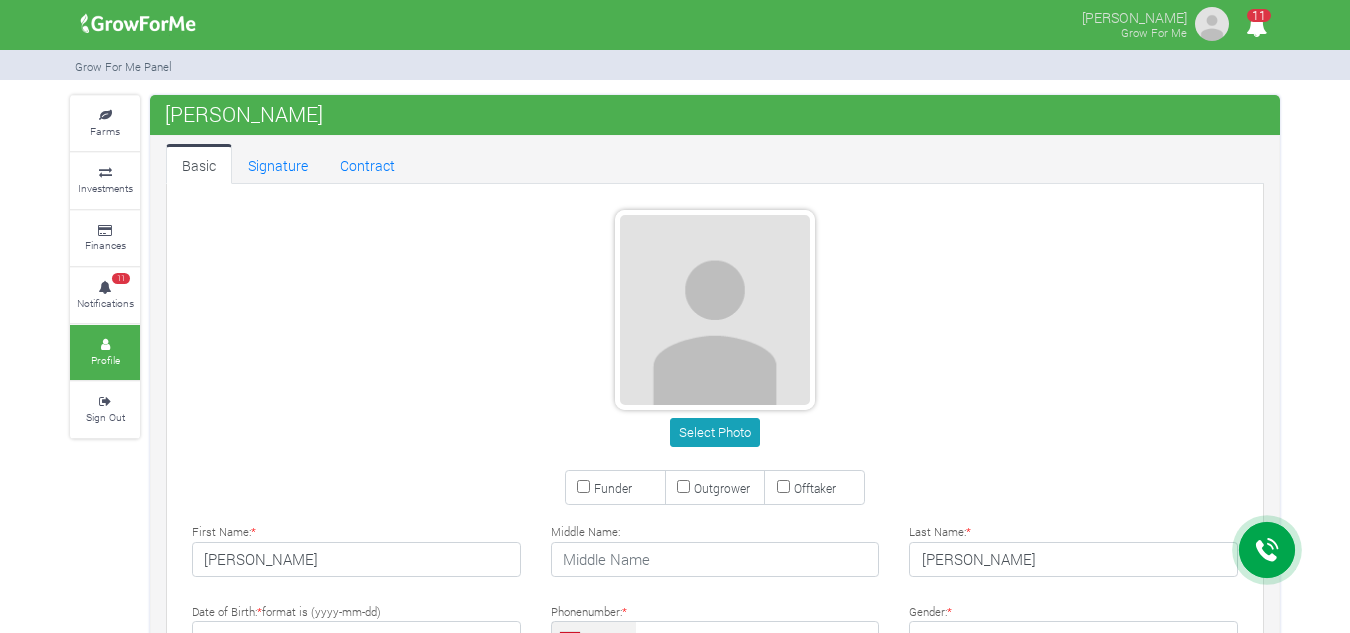 scroll, scrollTop: 43, scrollLeft: 0, axis: vertical 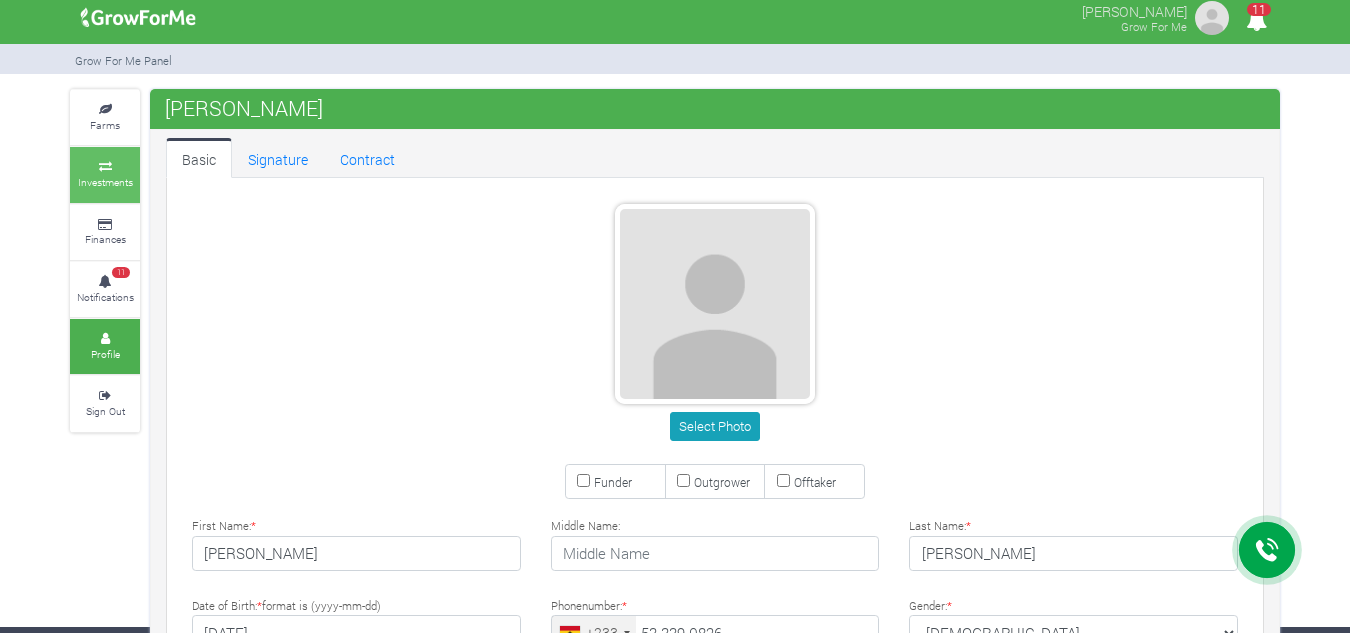 click on "Investments" at bounding box center [105, 182] 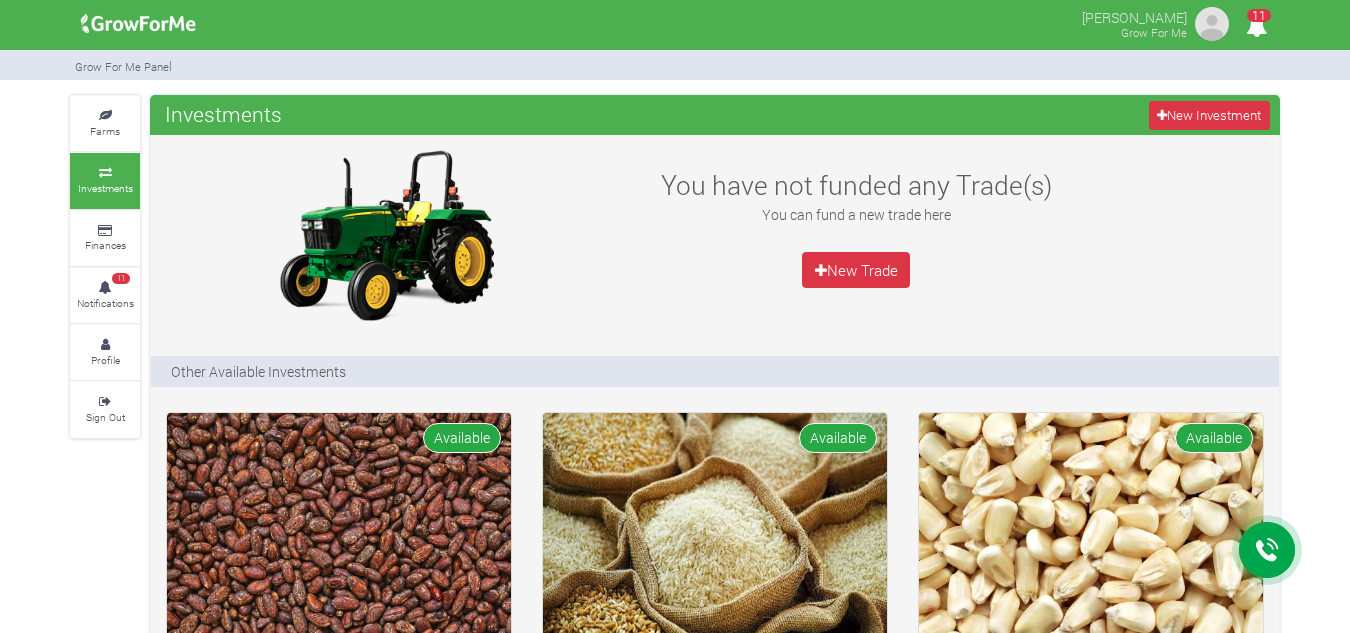 scroll, scrollTop: 0, scrollLeft: 0, axis: both 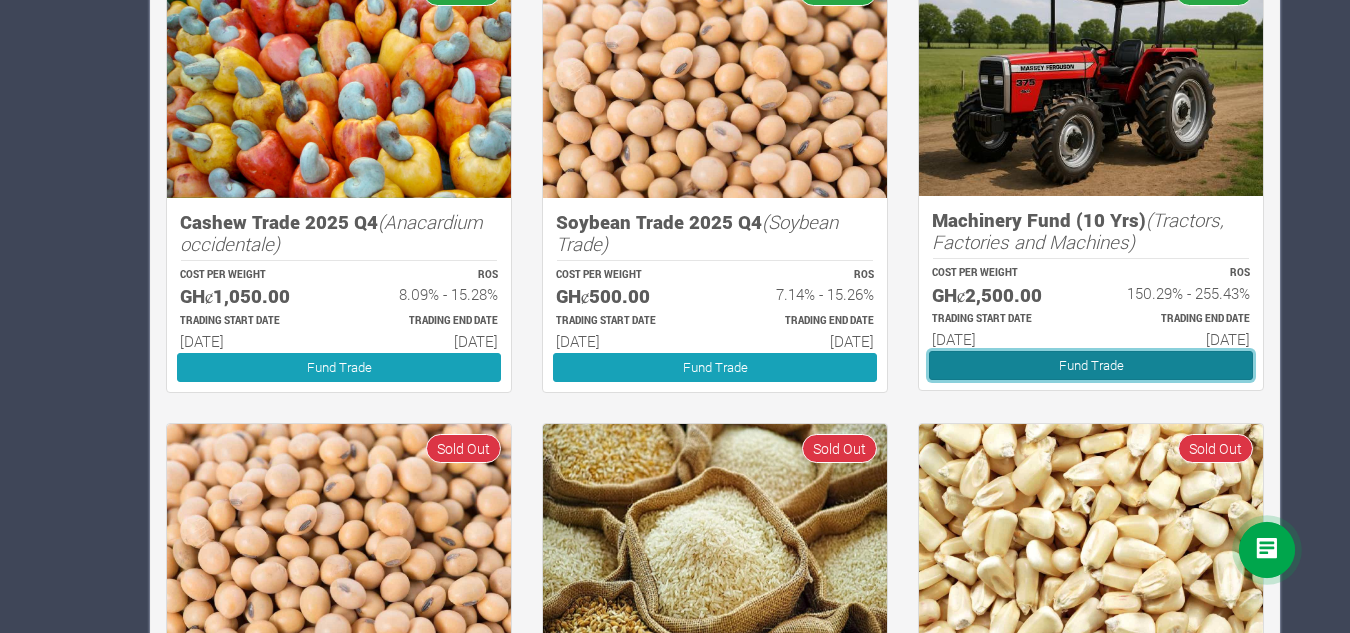 click on "Fund Trade" at bounding box center [1091, 365] 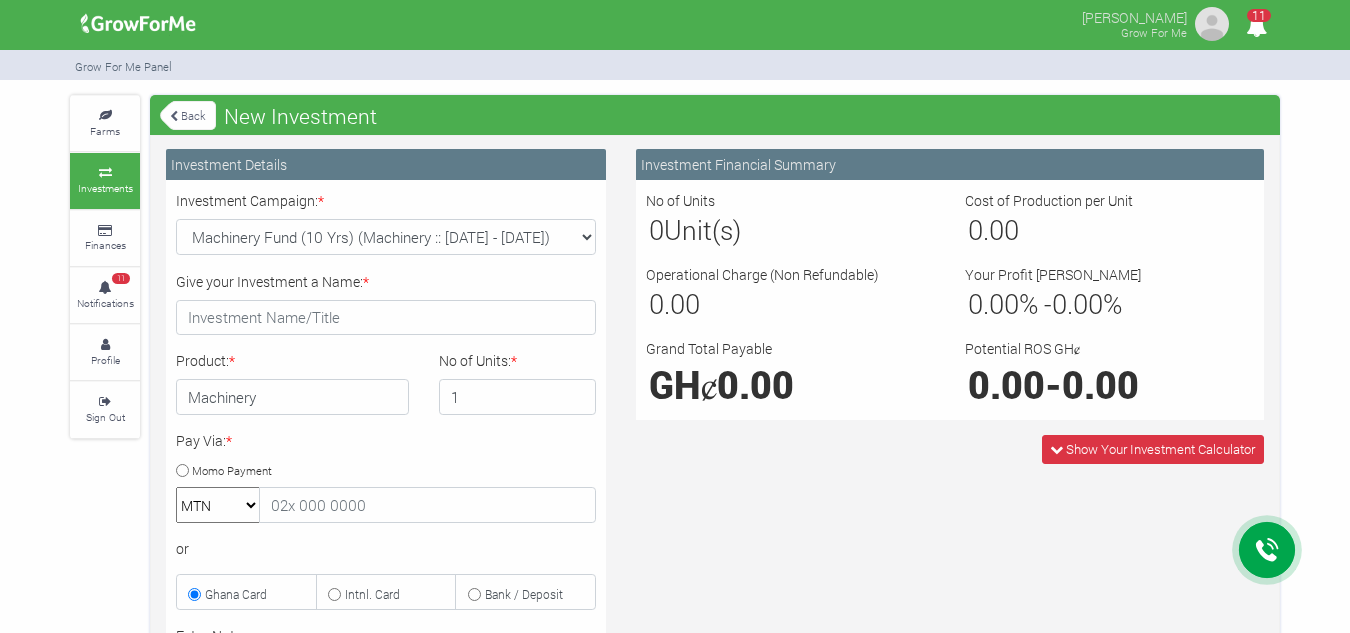scroll, scrollTop: 0, scrollLeft: 0, axis: both 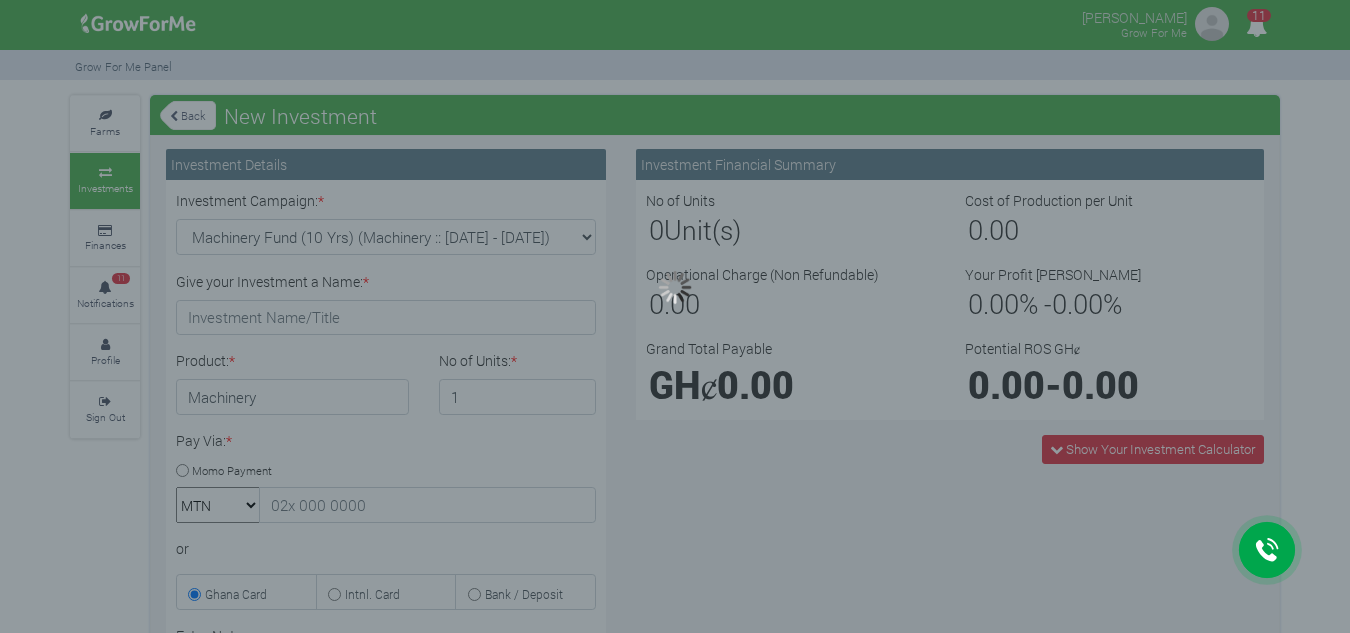 type on "1" 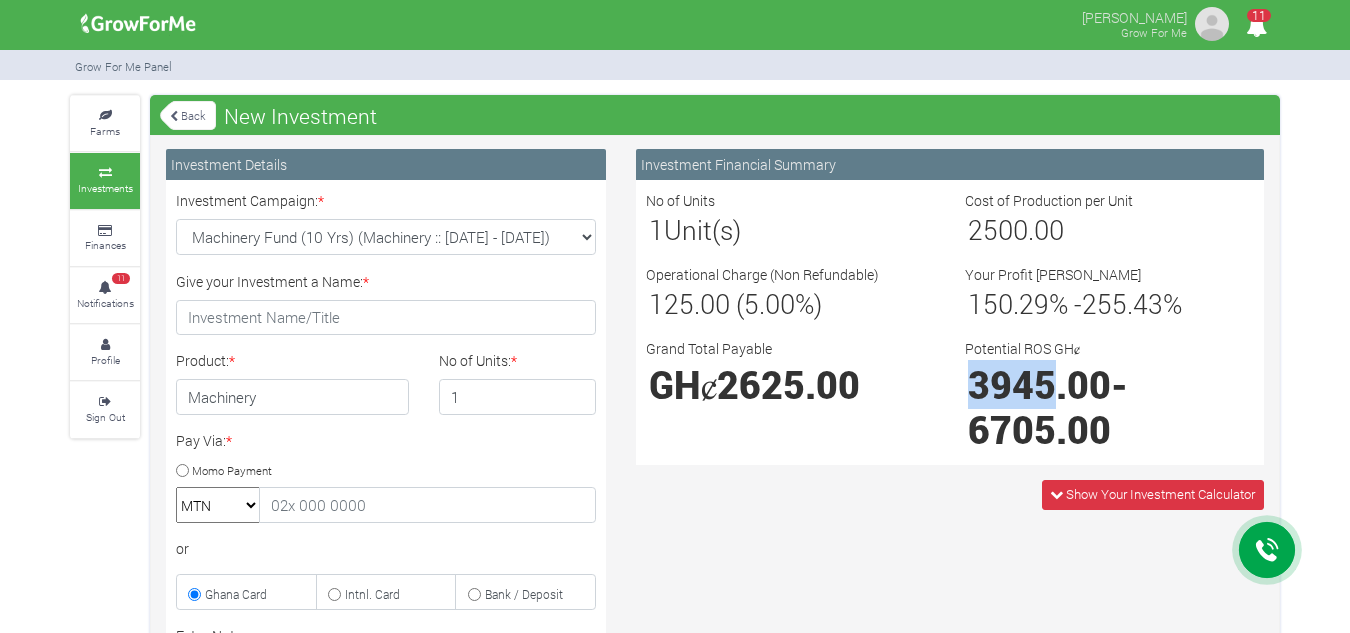 drag, startPoint x: 1056, startPoint y: 392, endPoint x: 1091, endPoint y: 317, distance: 82.764725 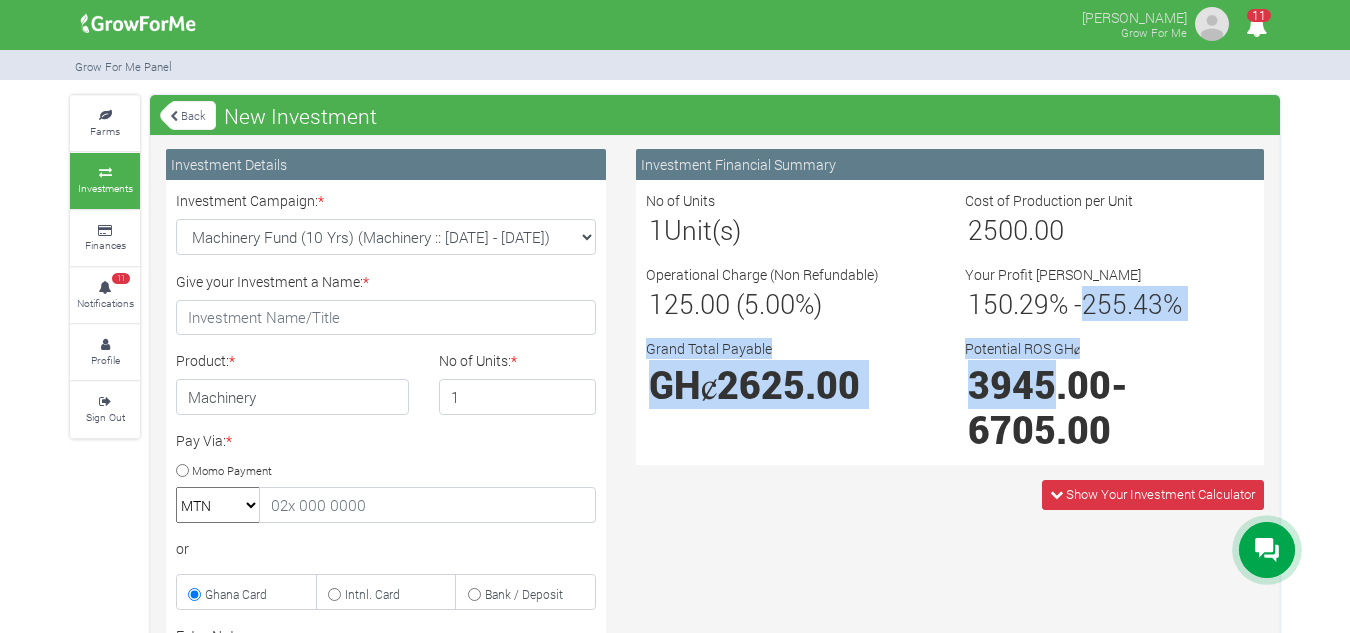 click on "150.29 % -  255.43 %" at bounding box center [1109, 304] 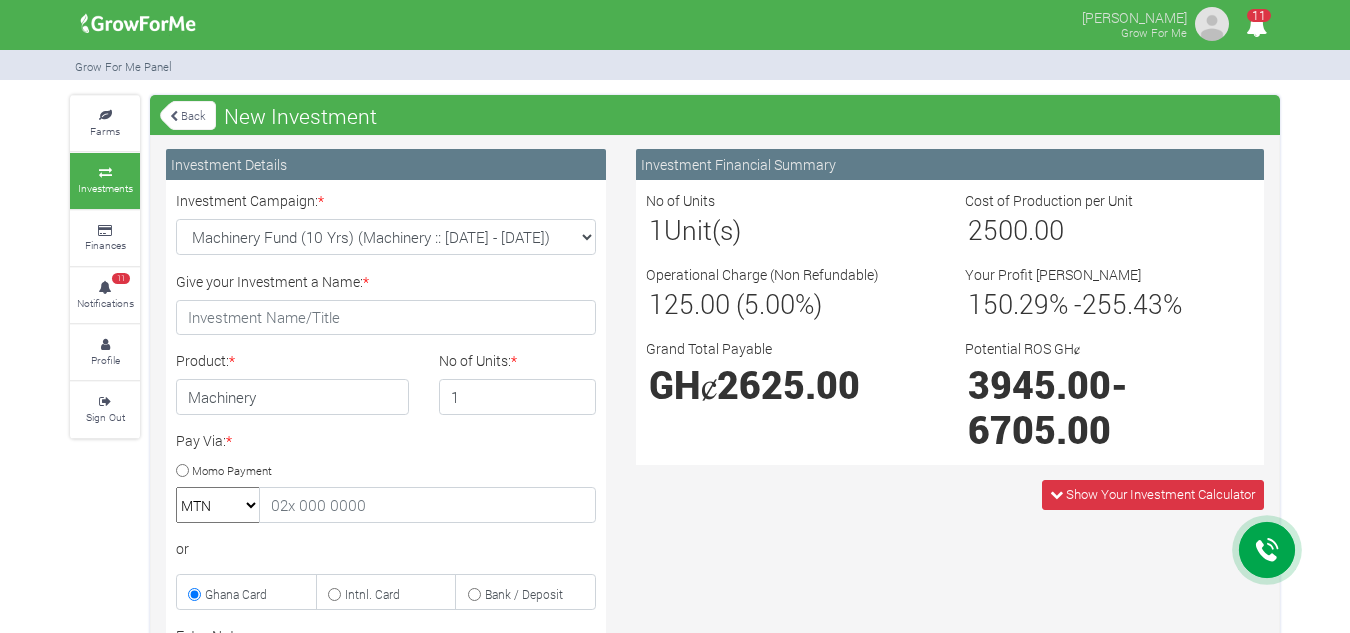 click on "150.29 % -  255.43 %" at bounding box center [1109, 304] 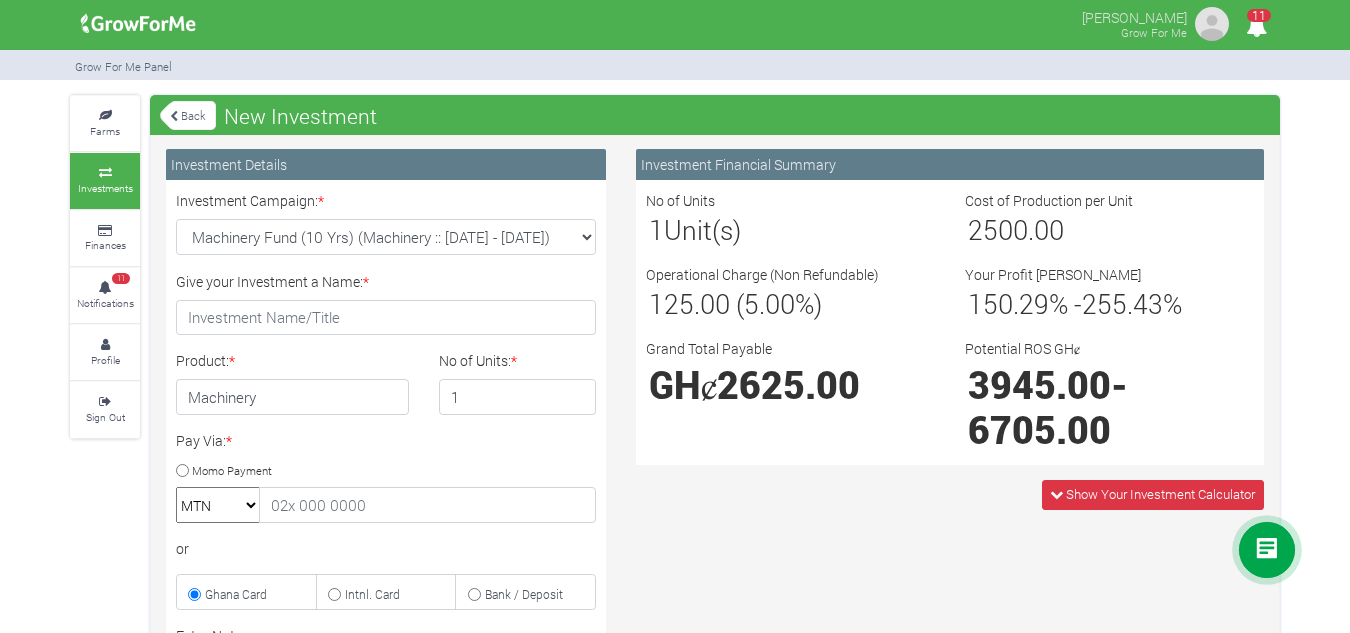 click on "No of Units
1  Unit(s)
Cost of Production per Unit
2500.00
Operational Charge (Non Refundable)
125.00 (5.00%)
Your Profit Margin
150.29 % -  255.43 %
Grand Total Payable
GHȼ  2625.00
Potential ROS GHȼ 3945.00  -  6705.00" at bounding box center [950, 322] 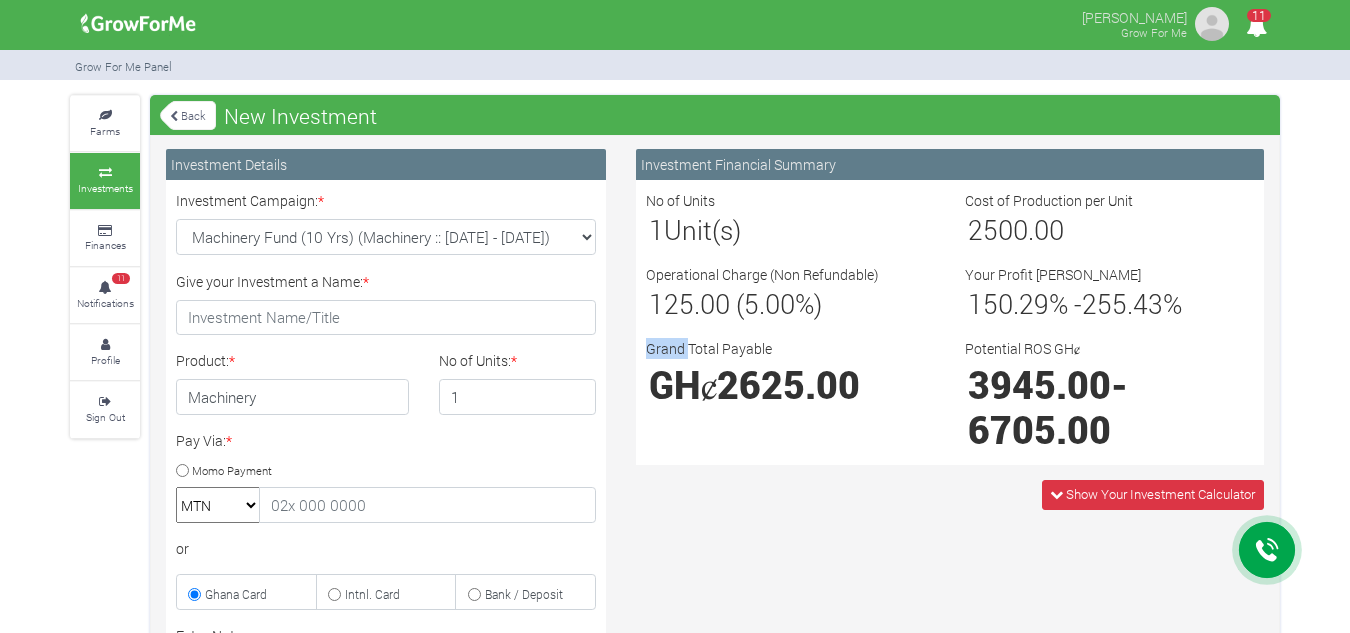 click on "No of Units
1  Unit(s)
Cost of Production per Unit
2500.00
Operational Charge (Non Refundable)
125.00 (5.00%)
Your Profit Margin
150.29 % -  255.43 %
Grand Total Payable
GHȼ  2625.00
Potential ROS GHȼ 3945.00  -  6705.00" at bounding box center (950, 322) 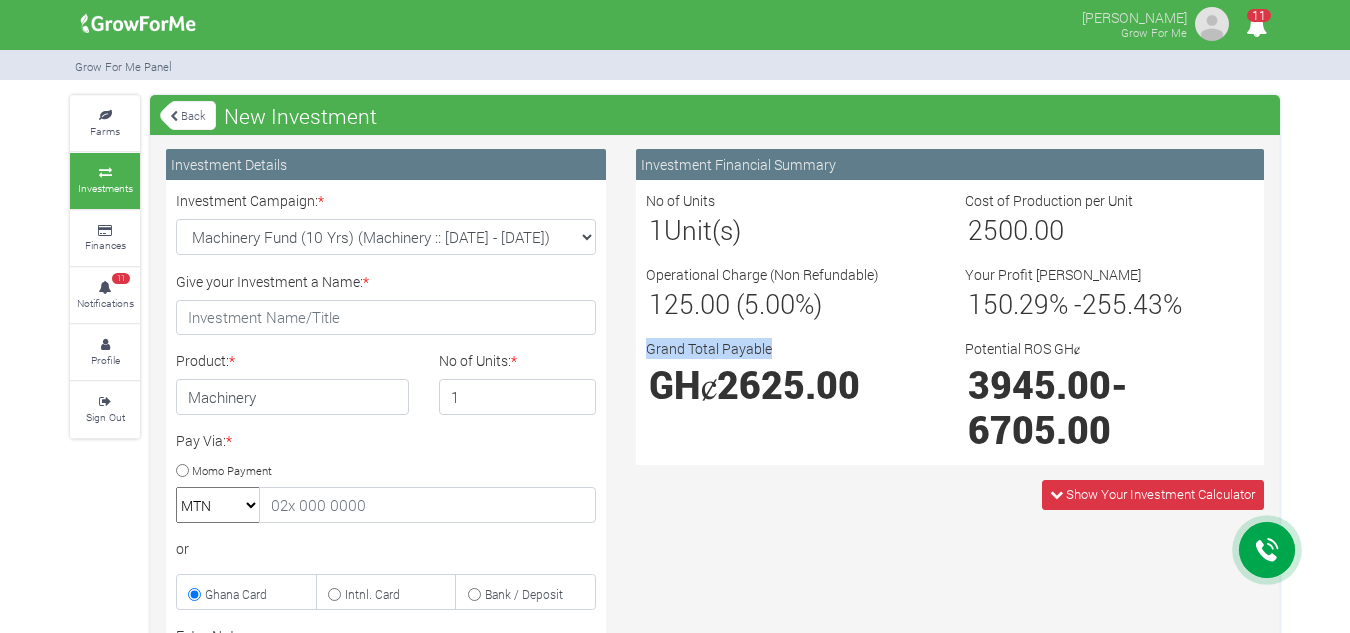 click on "No of Units
1  Unit(s)
Cost of Production per Unit
2500.00
Operational Charge (Non Refundable)
125.00 (5.00%)
Your Profit Margin
150.29 % -  255.43 %
Grand Total Payable
GHȼ  2625.00
Potential ROS GHȼ 3945.00  -  6705.00" at bounding box center [950, 322] 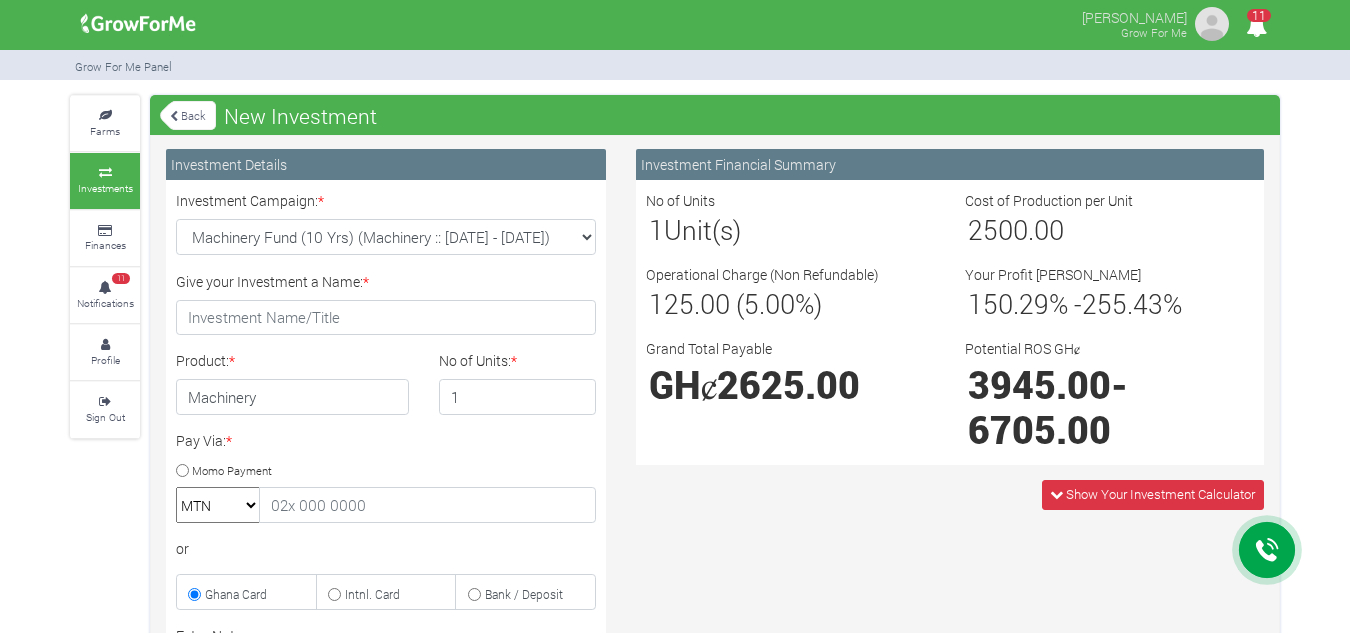 click on "No of Units
1  Unit(s)
Cost of Production per Unit
2500.00
Operational Charge (Non Refundable)
125.00 (5.00%)
Your Profit Margin
150.29 % -  255.43 %
Grand Total Payable
GHȼ  2625.00
Potential ROS GHȼ 3945.00  -  6705.00" at bounding box center (950, 322) 